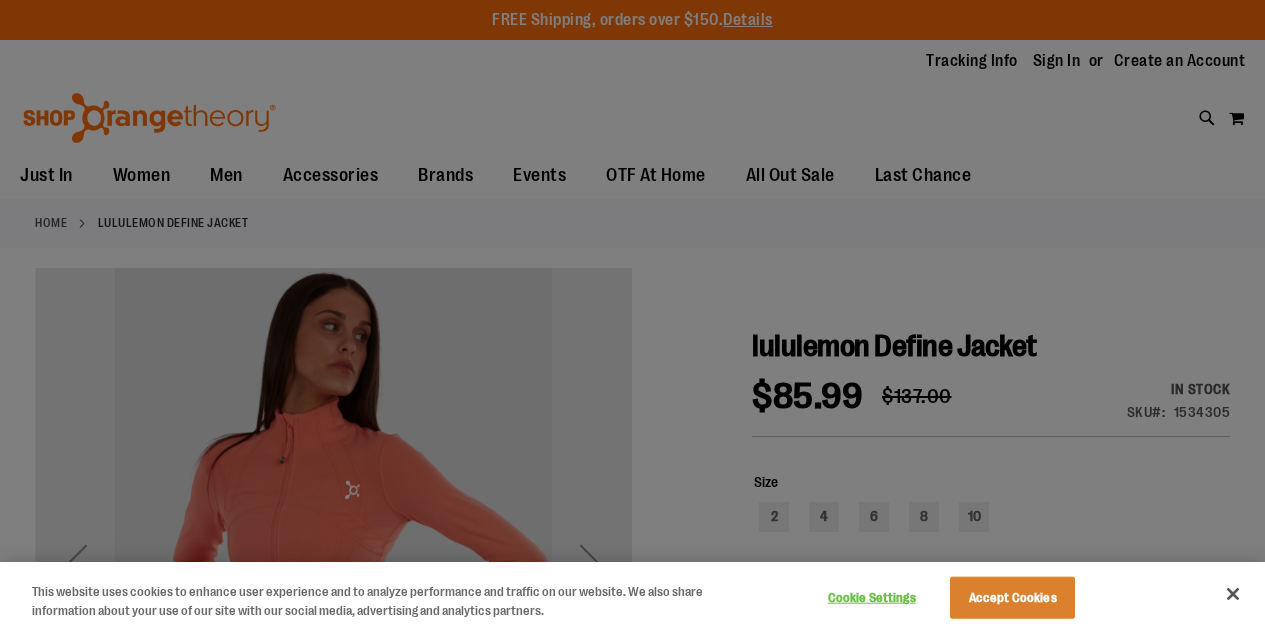 scroll, scrollTop: 0, scrollLeft: 0, axis: both 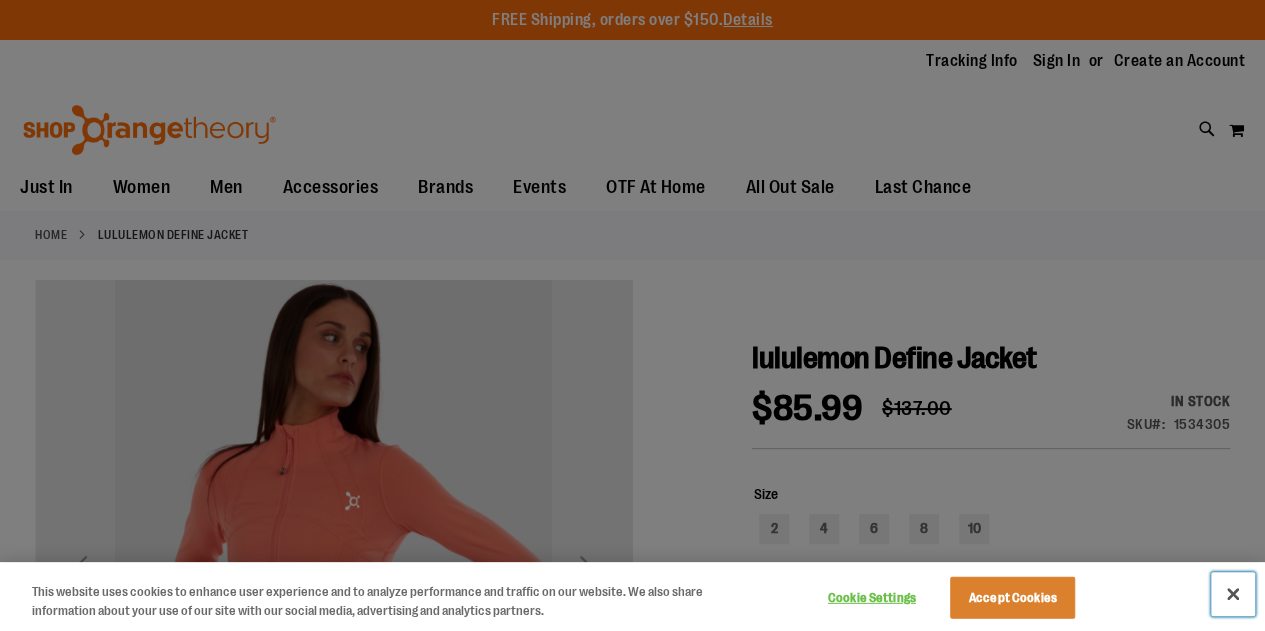 click at bounding box center (1233, 594) 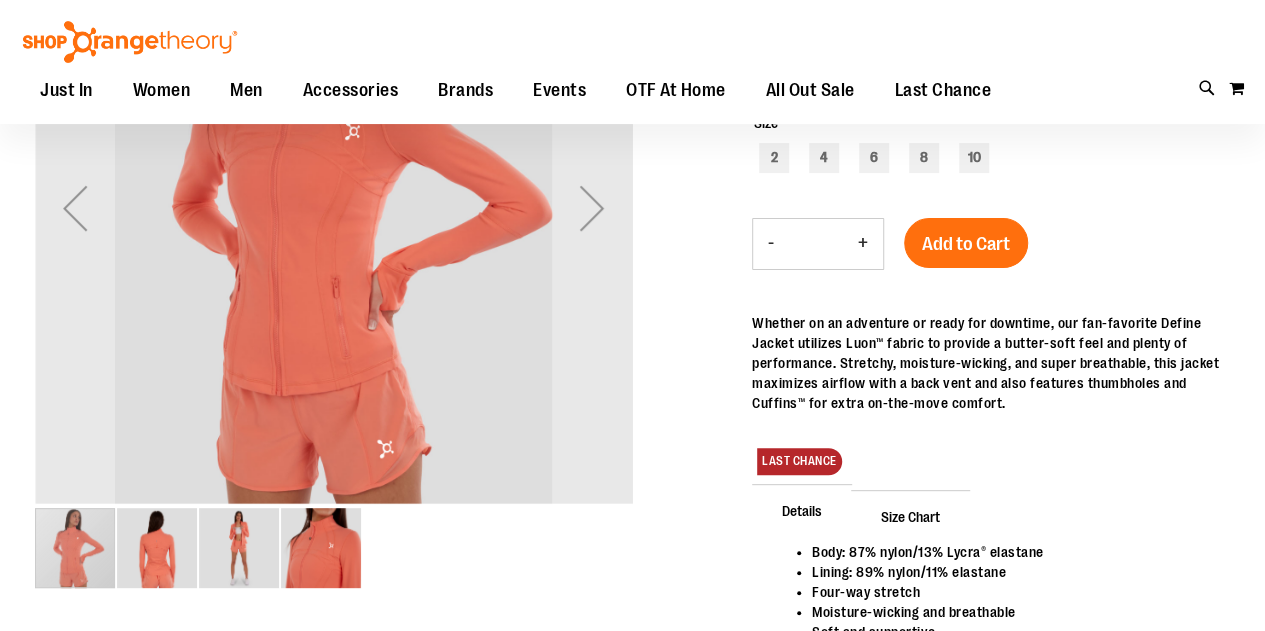 scroll, scrollTop: 198, scrollLeft: 0, axis: vertical 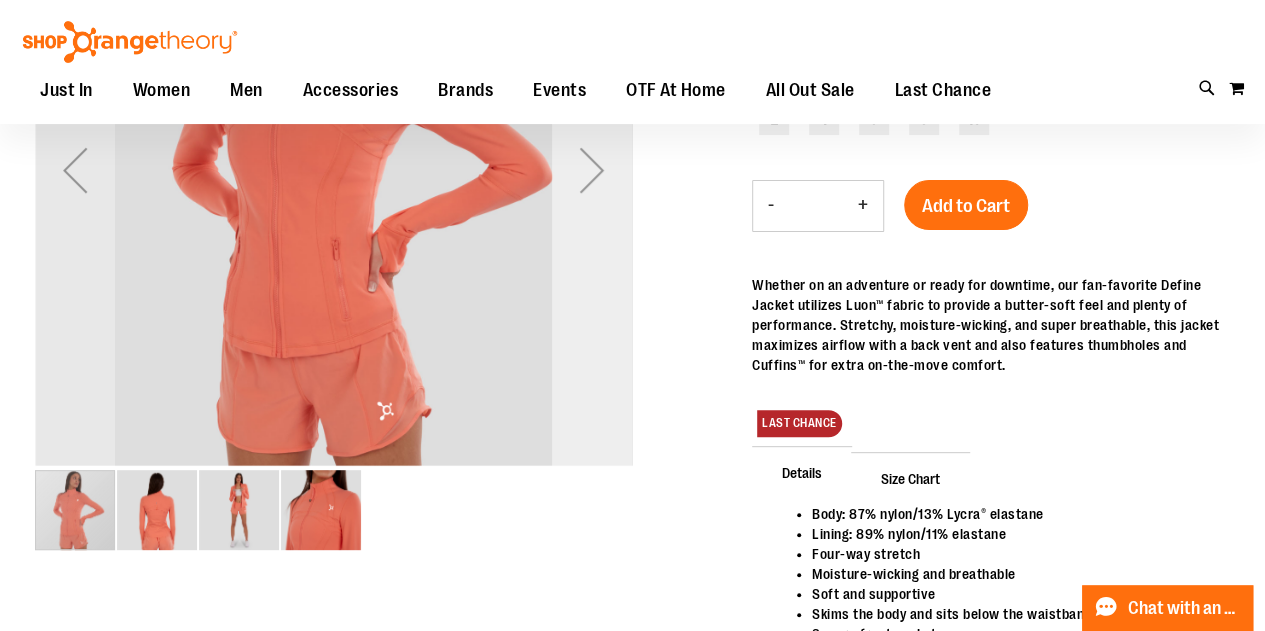 click at bounding box center [592, 170] 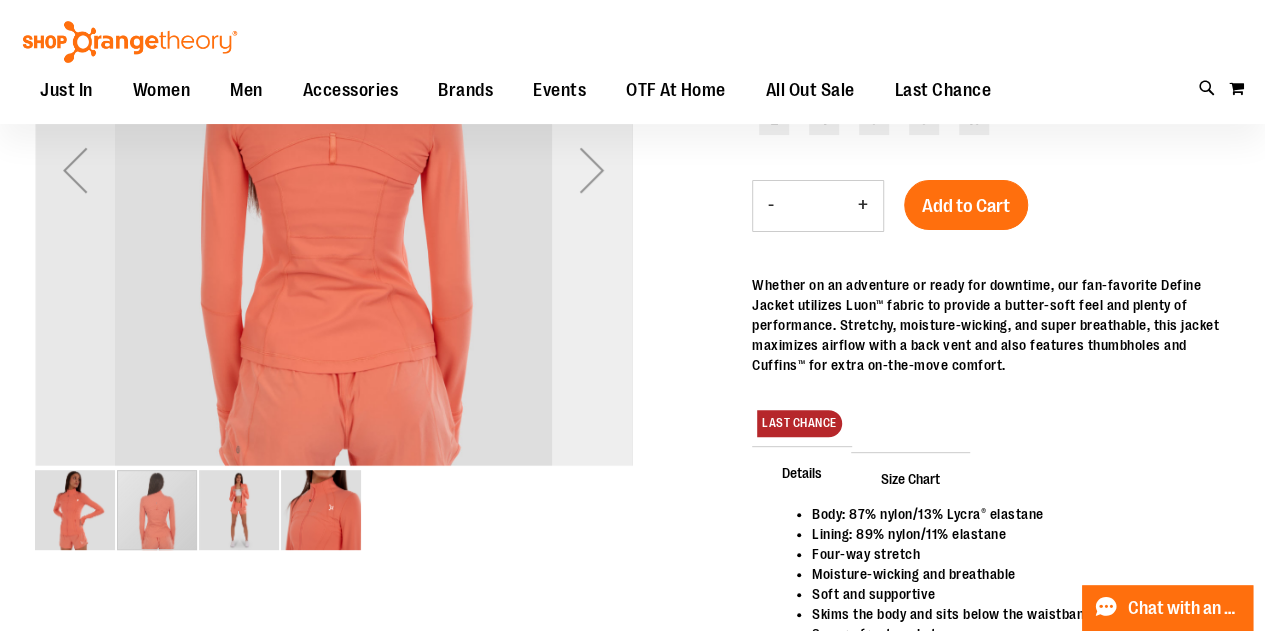click at bounding box center (592, 170) 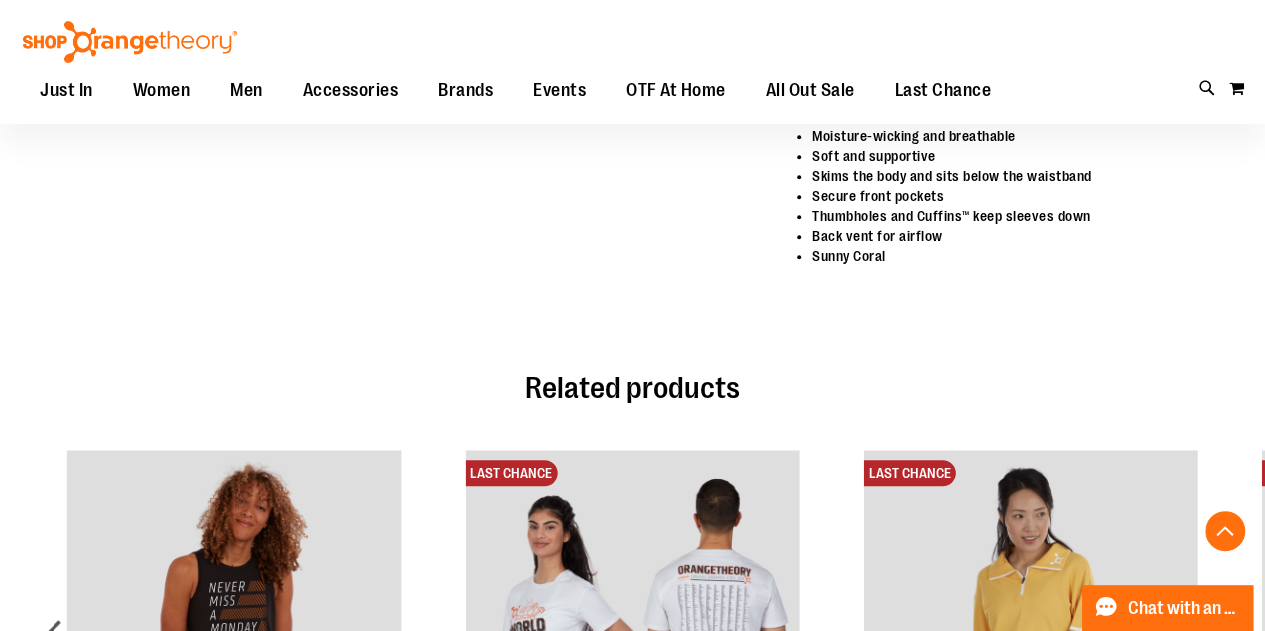 scroll, scrollTop: 998, scrollLeft: 0, axis: vertical 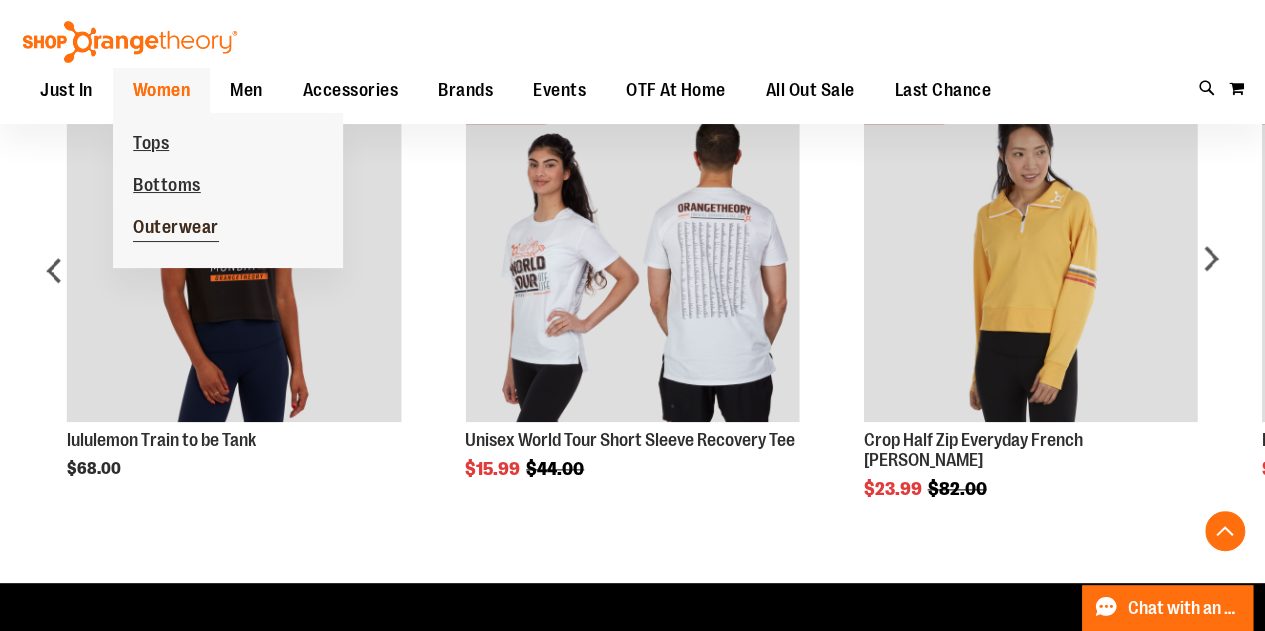 click on "Outerwear" at bounding box center [176, 229] 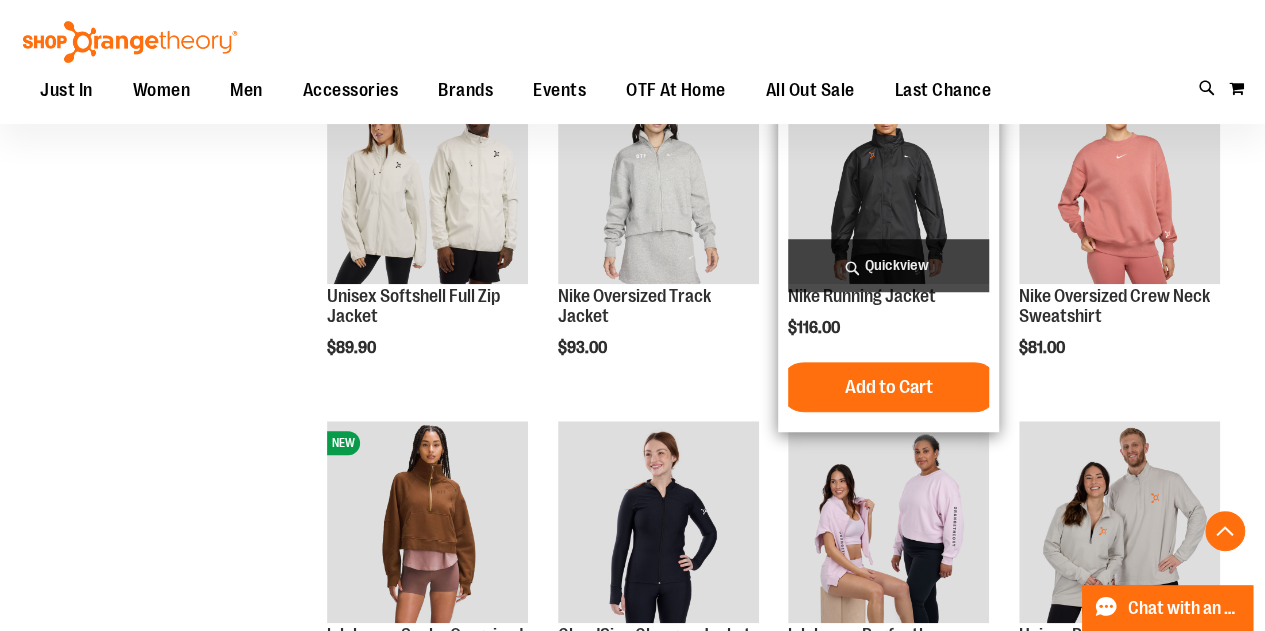scroll, scrollTop: 699, scrollLeft: 0, axis: vertical 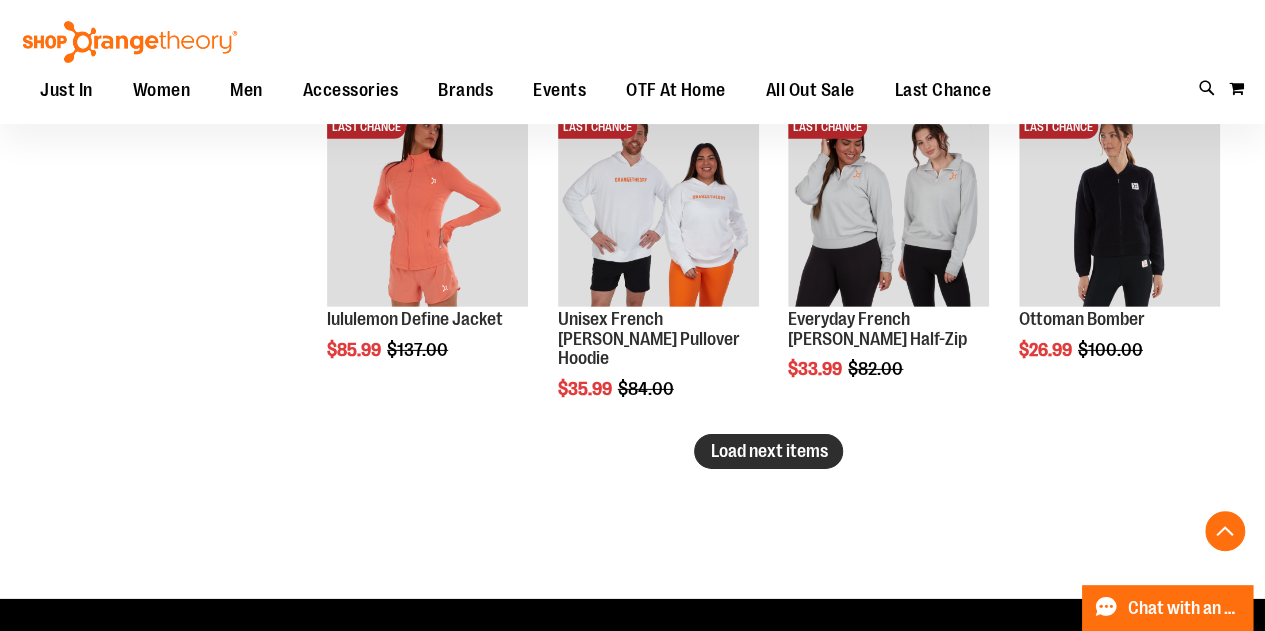 click on "Load next items" at bounding box center (768, 451) 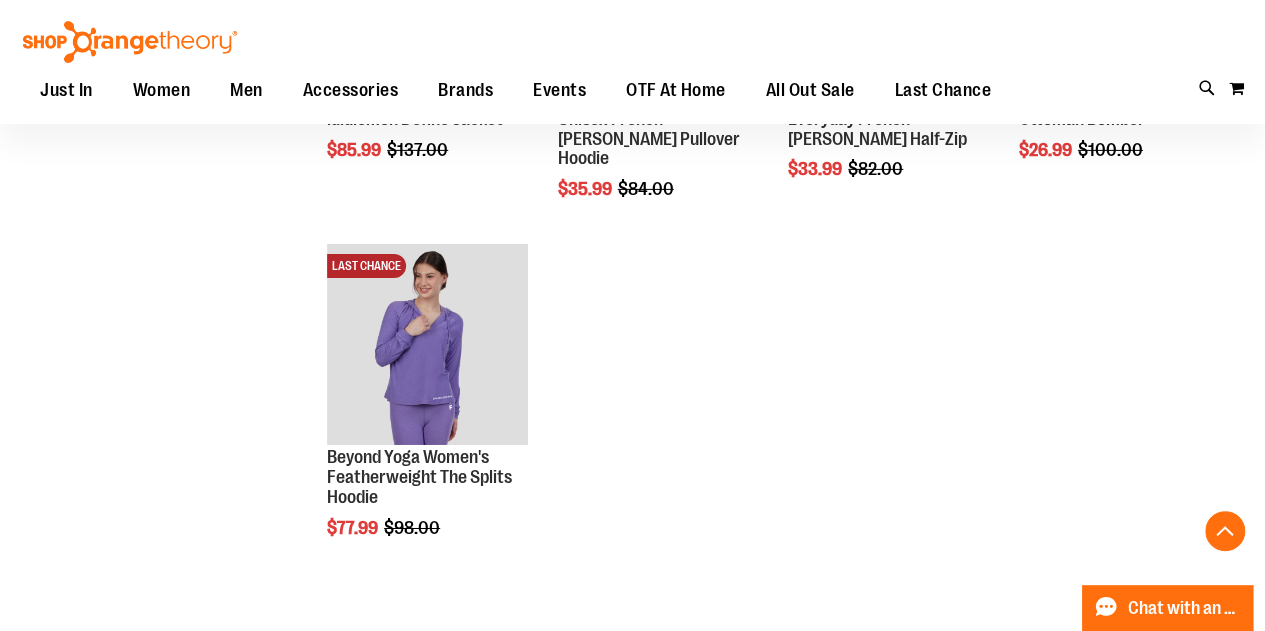 scroll, scrollTop: 2899, scrollLeft: 0, axis: vertical 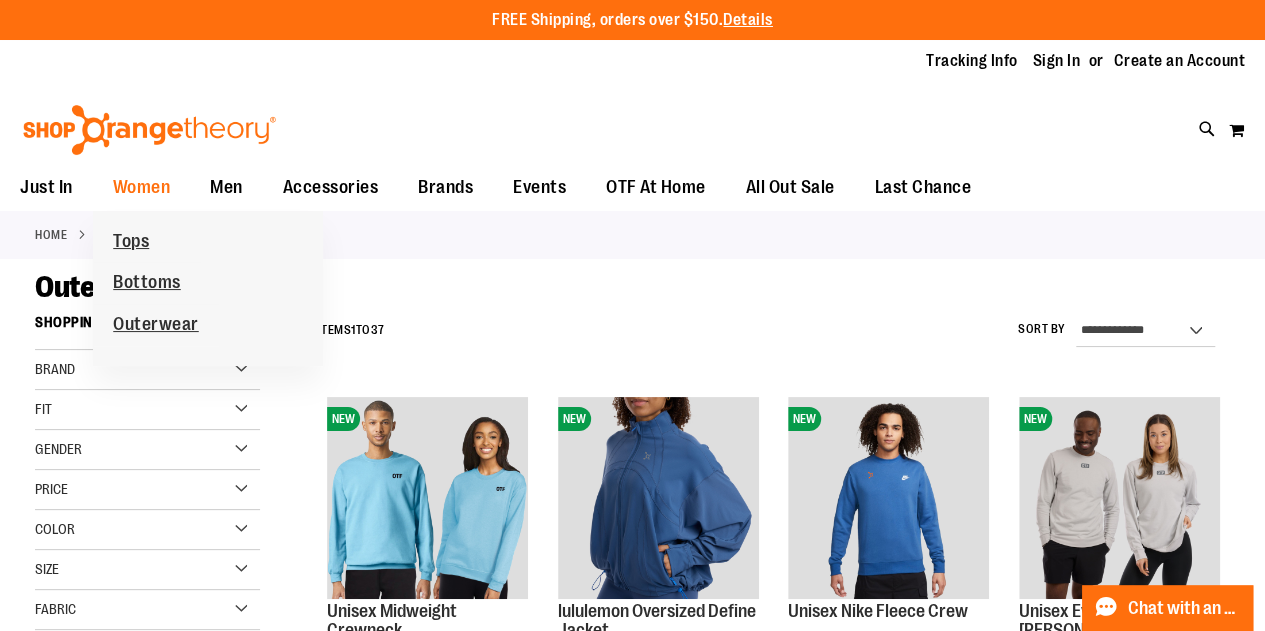 click on "Tops" at bounding box center [131, 243] 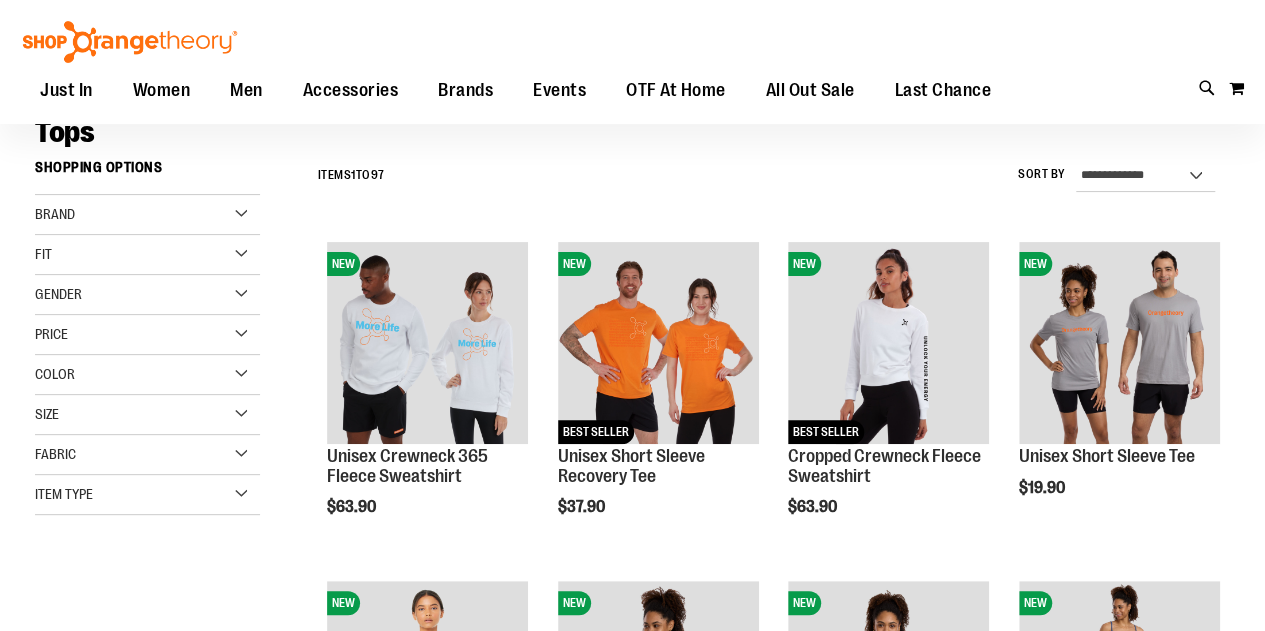 scroll, scrollTop: 199, scrollLeft: 0, axis: vertical 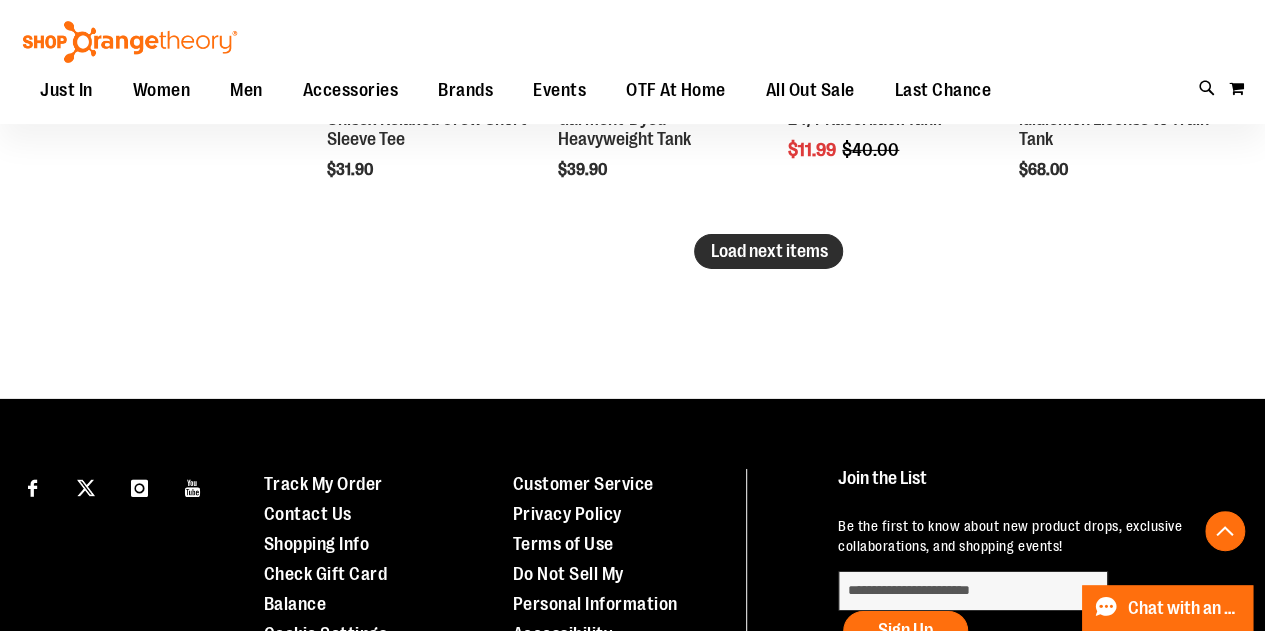 click on "Load next items" at bounding box center (768, 251) 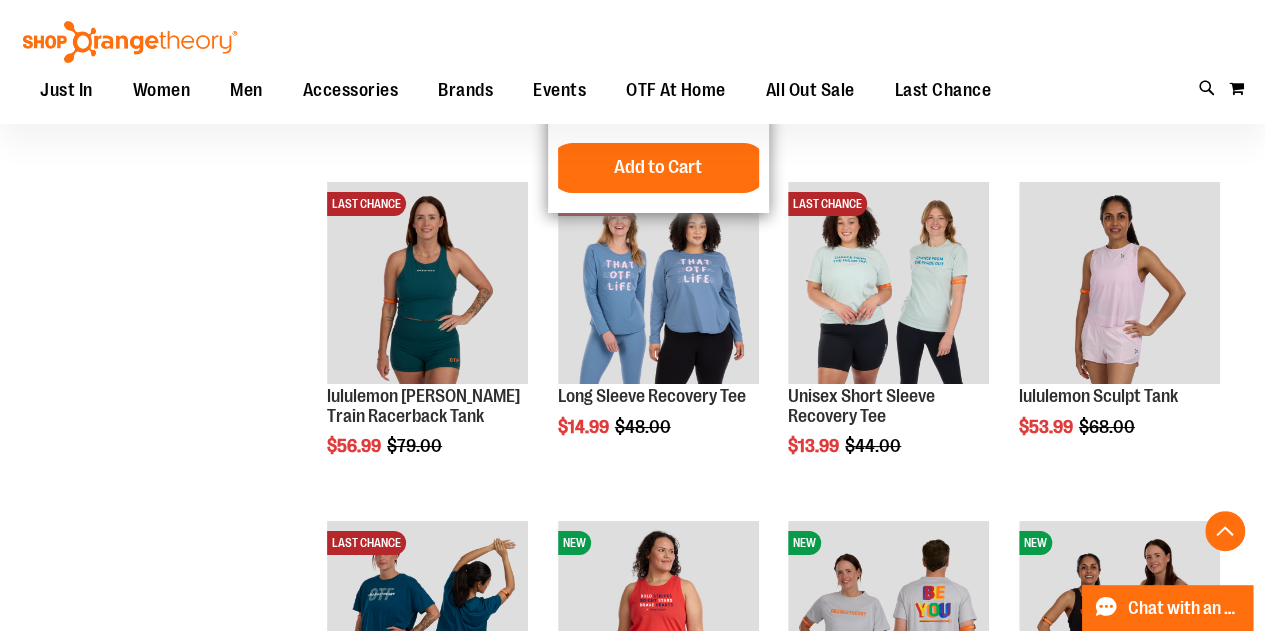 scroll, scrollTop: 3999, scrollLeft: 0, axis: vertical 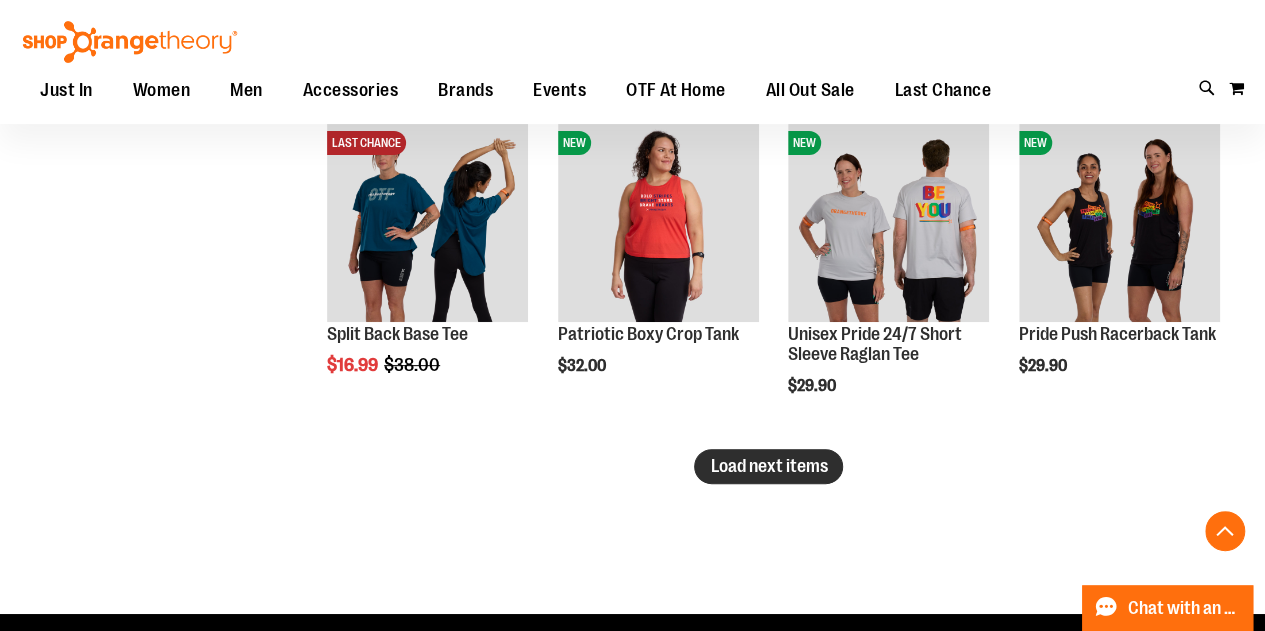 click on "Load next items" at bounding box center [768, 466] 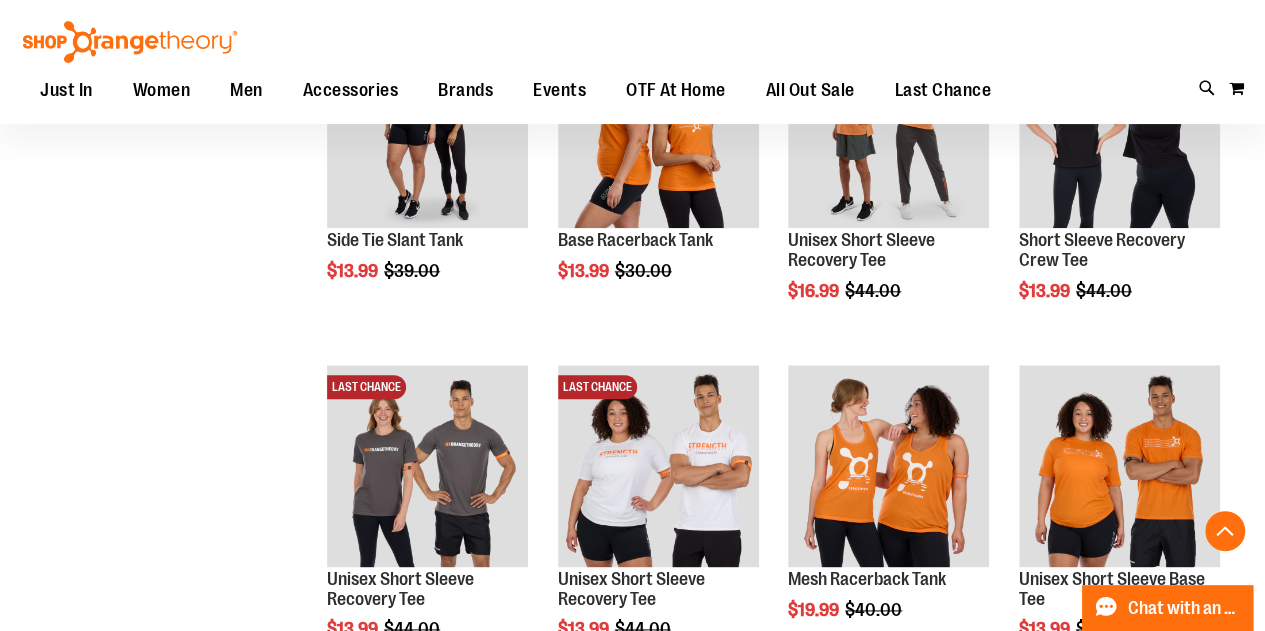scroll, scrollTop: 4999, scrollLeft: 0, axis: vertical 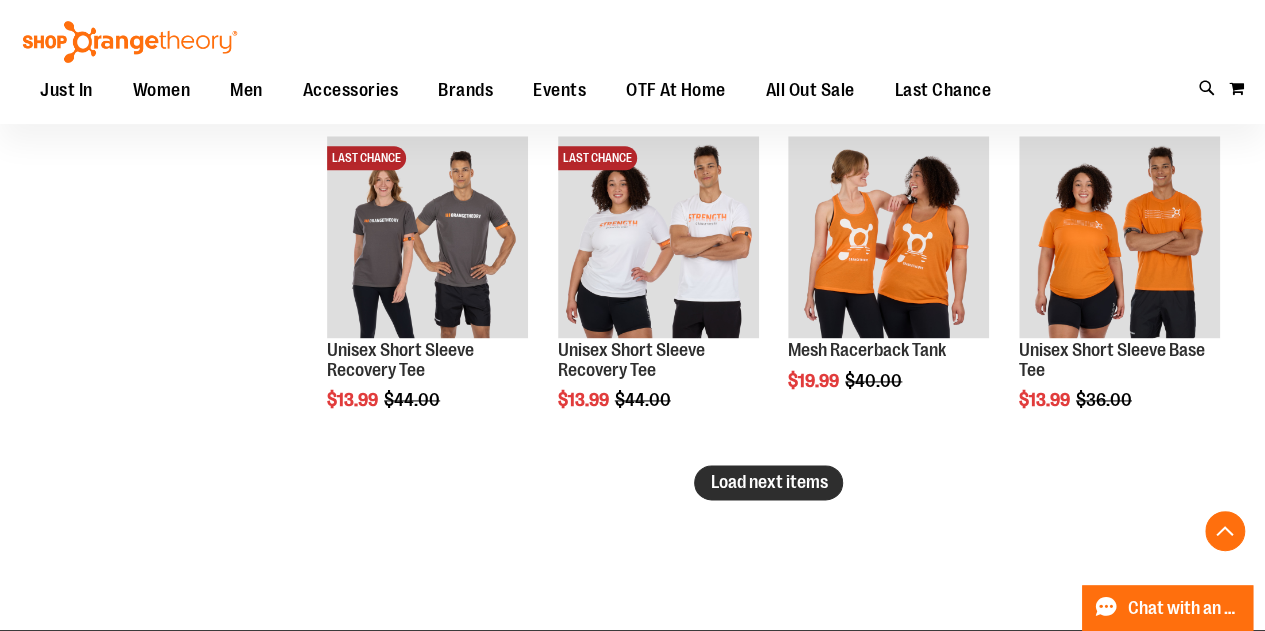 click on "Load next items" at bounding box center [768, 482] 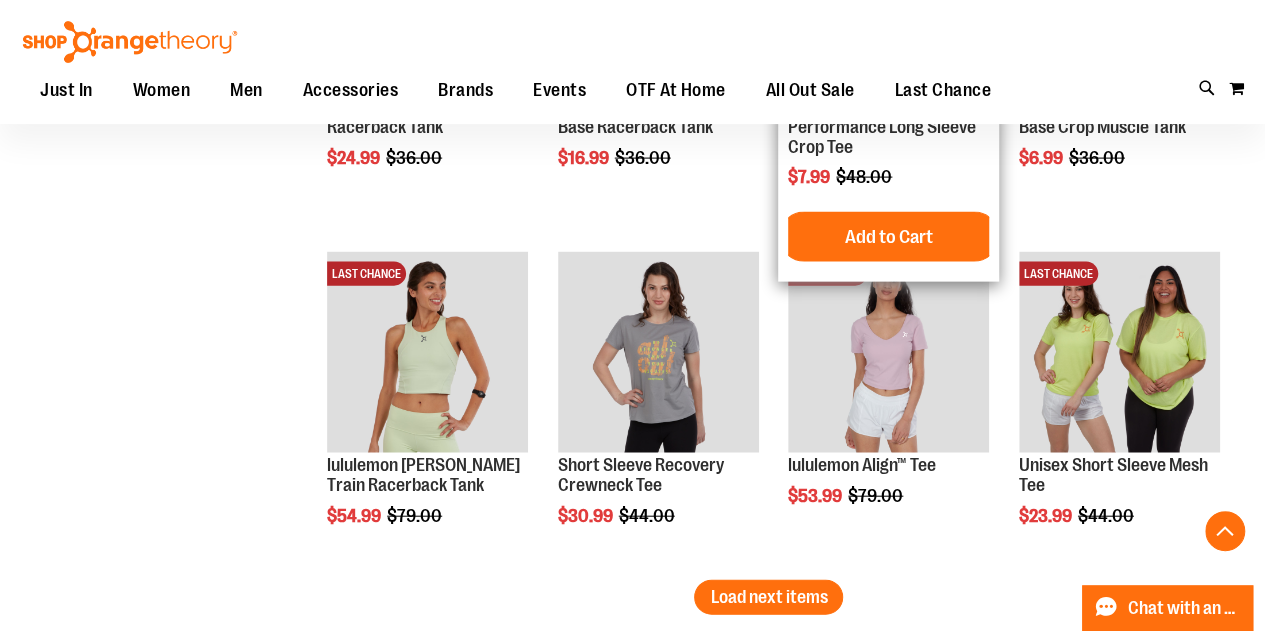 scroll, scrollTop: 5999, scrollLeft: 0, axis: vertical 